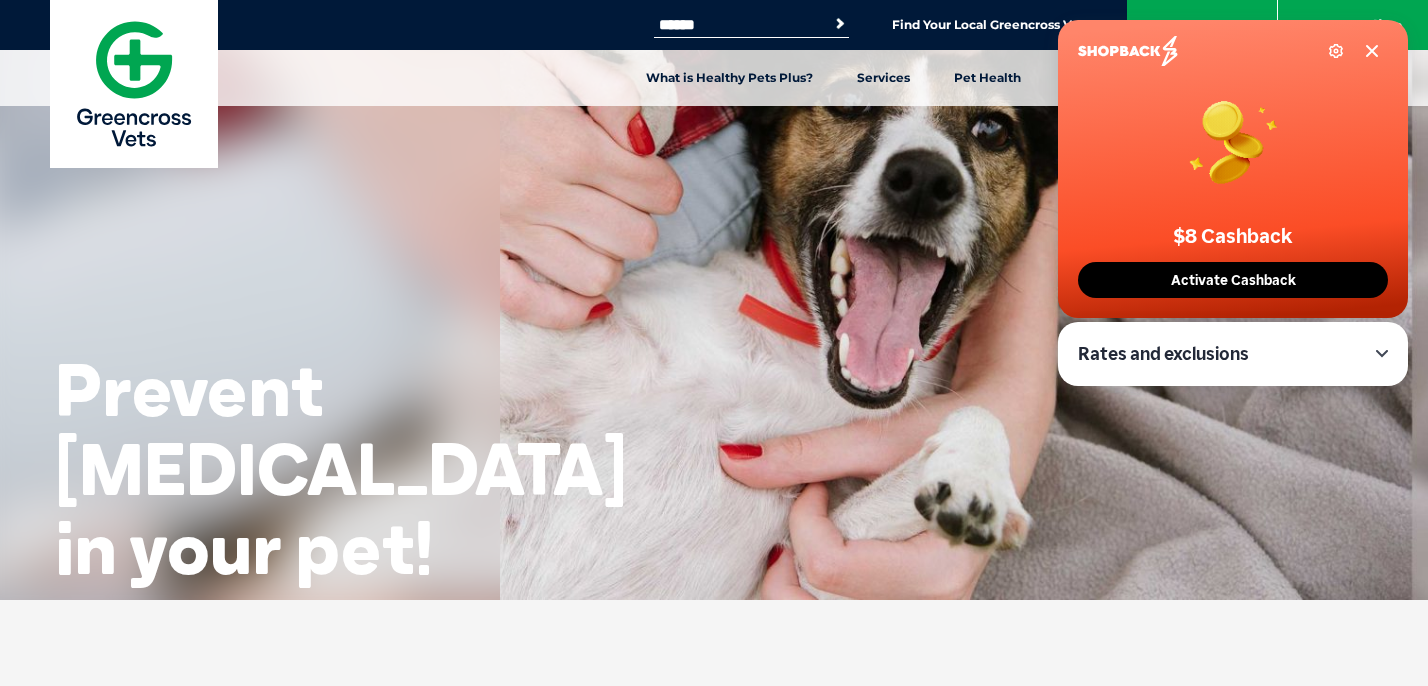 scroll, scrollTop: 0, scrollLeft: 0, axis: both 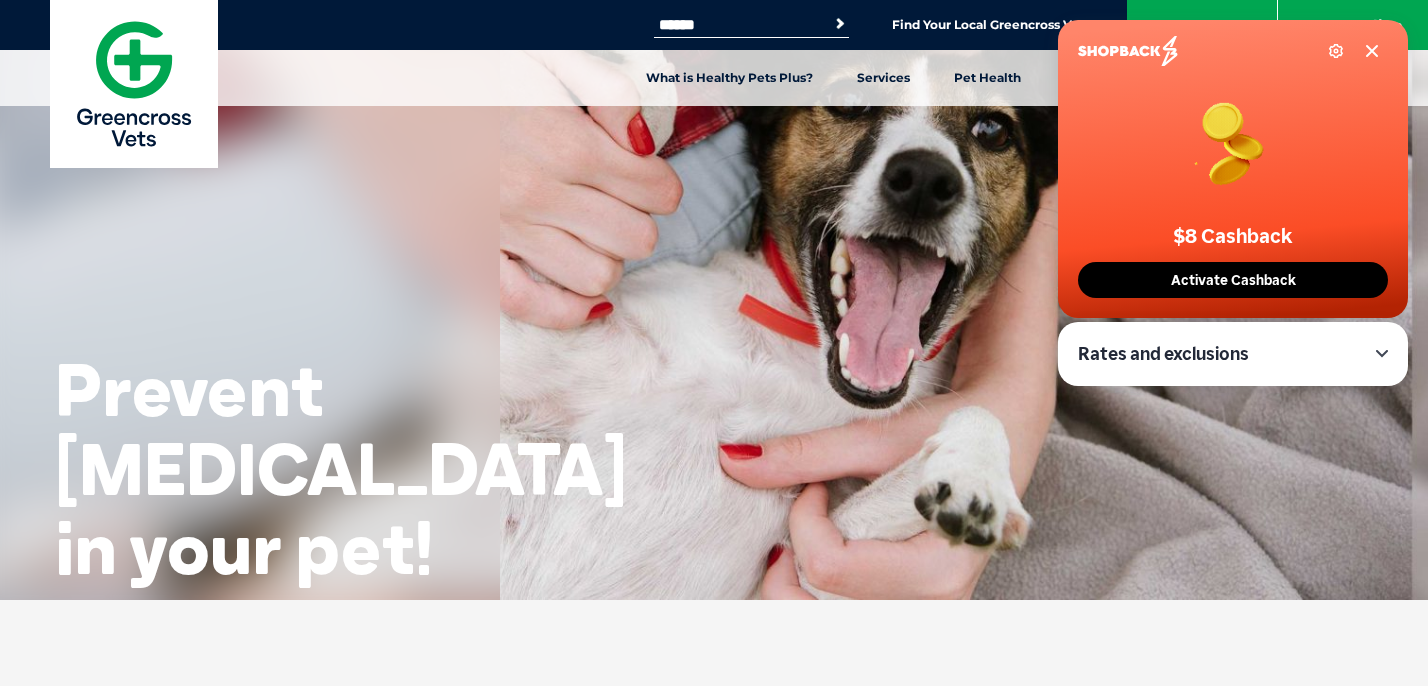 click 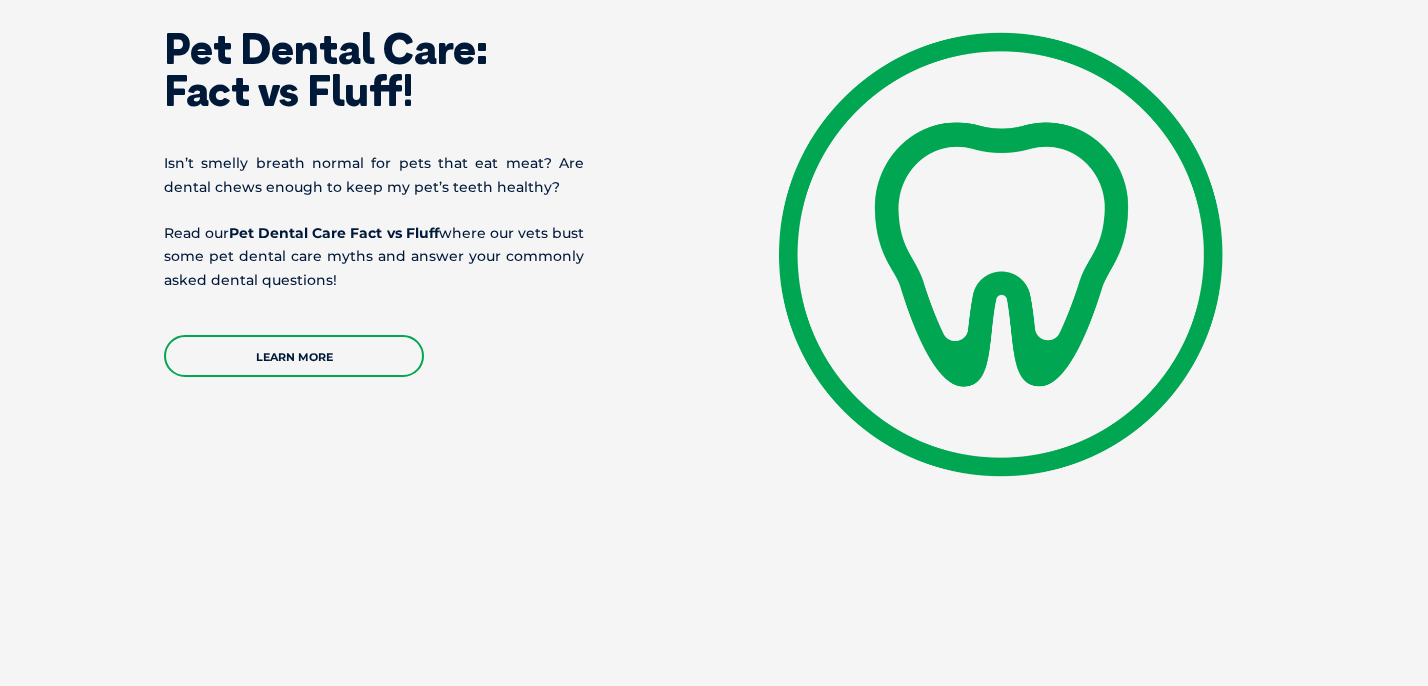 scroll, scrollTop: 4275, scrollLeft: 0, axis: vertical 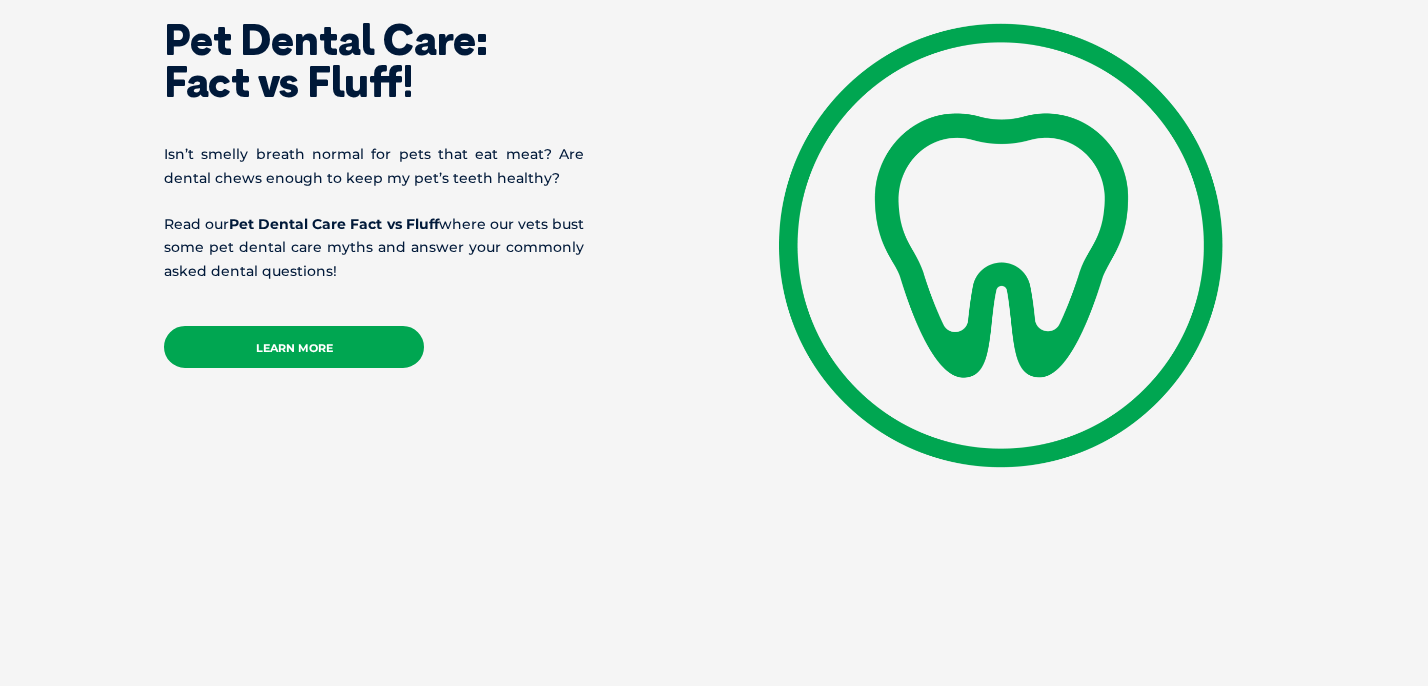 click on "Learn more" at bounding box center (294, 347) 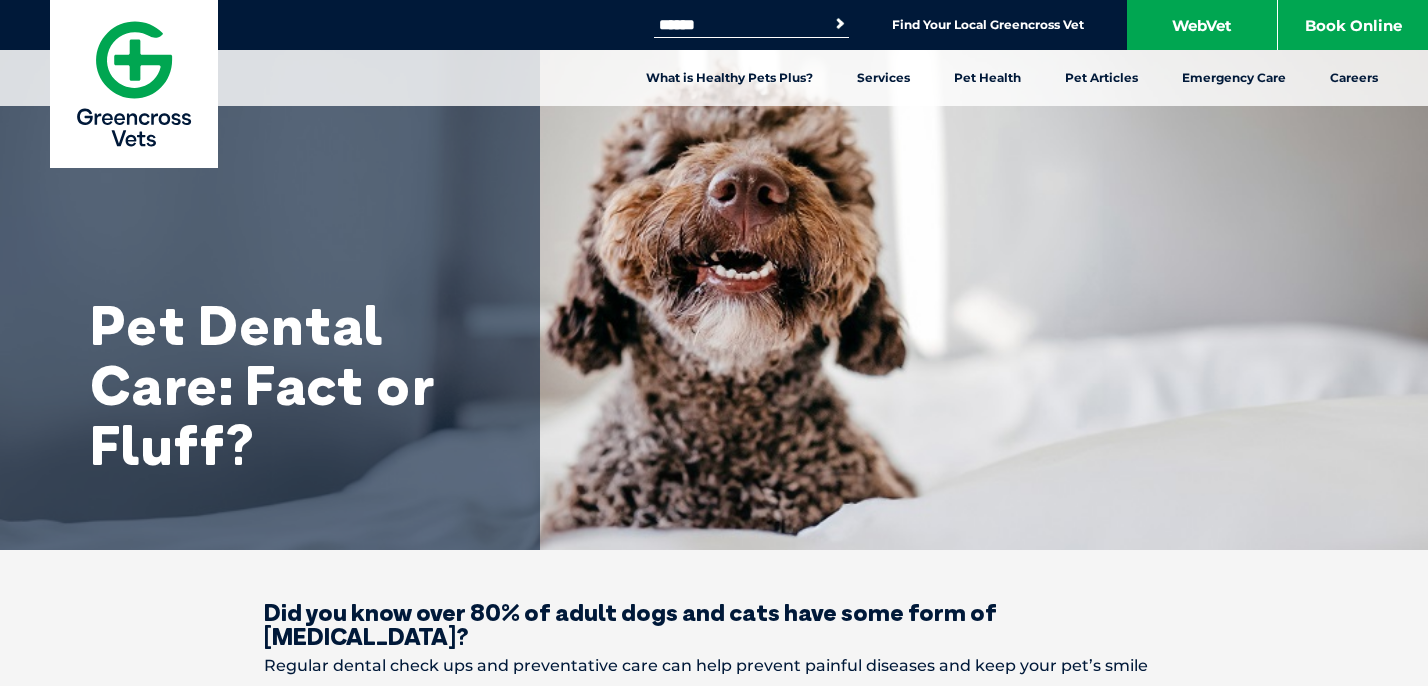 scroll, scrollTop: 213, scrollLeft: 0, axis: vertical 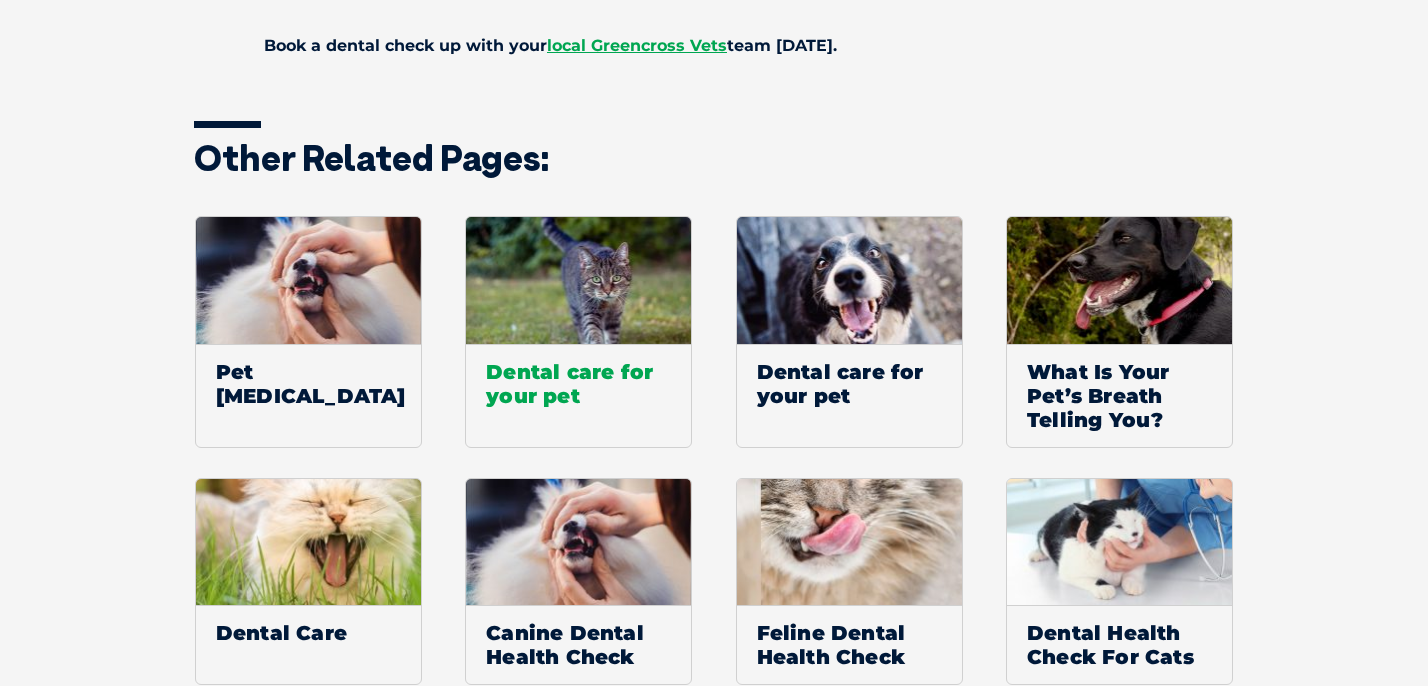 click on "Dental care for your pet" at bounding box center (578, 383) 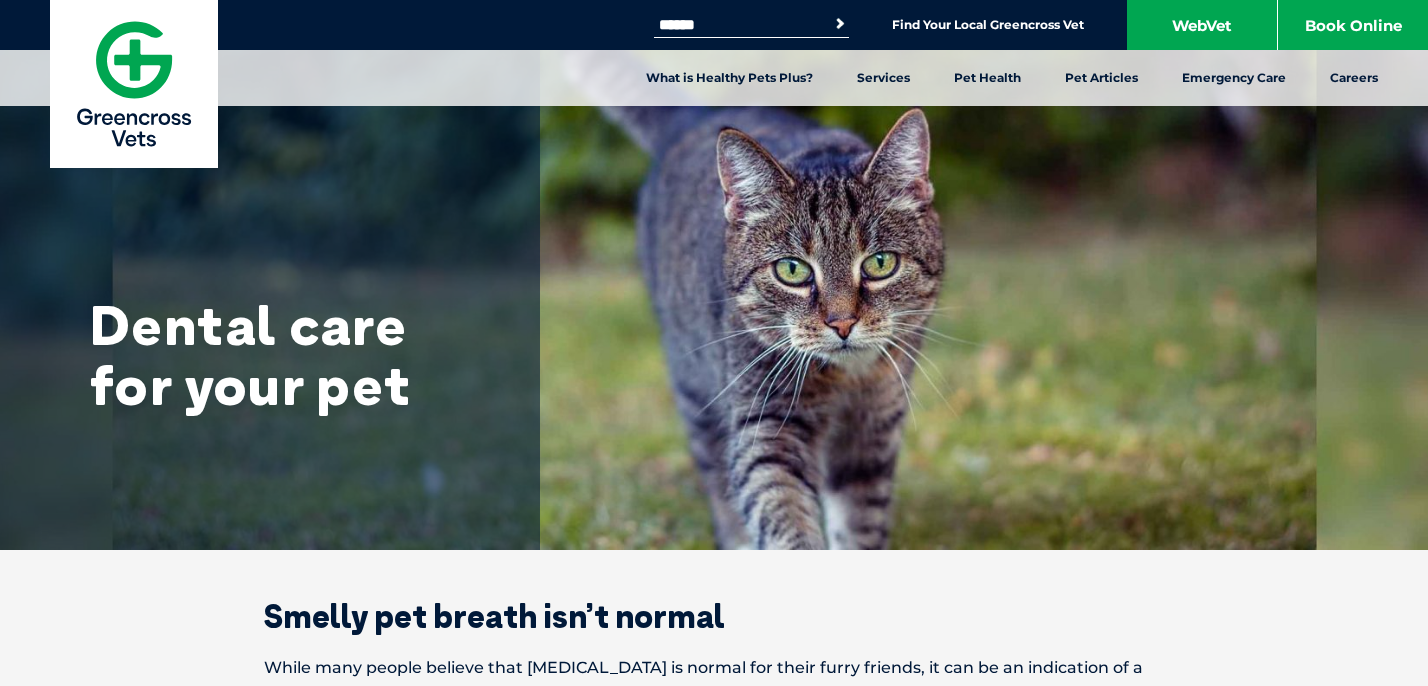 scroll, scrollTop: 0, scrollLeft: 0, axis: both 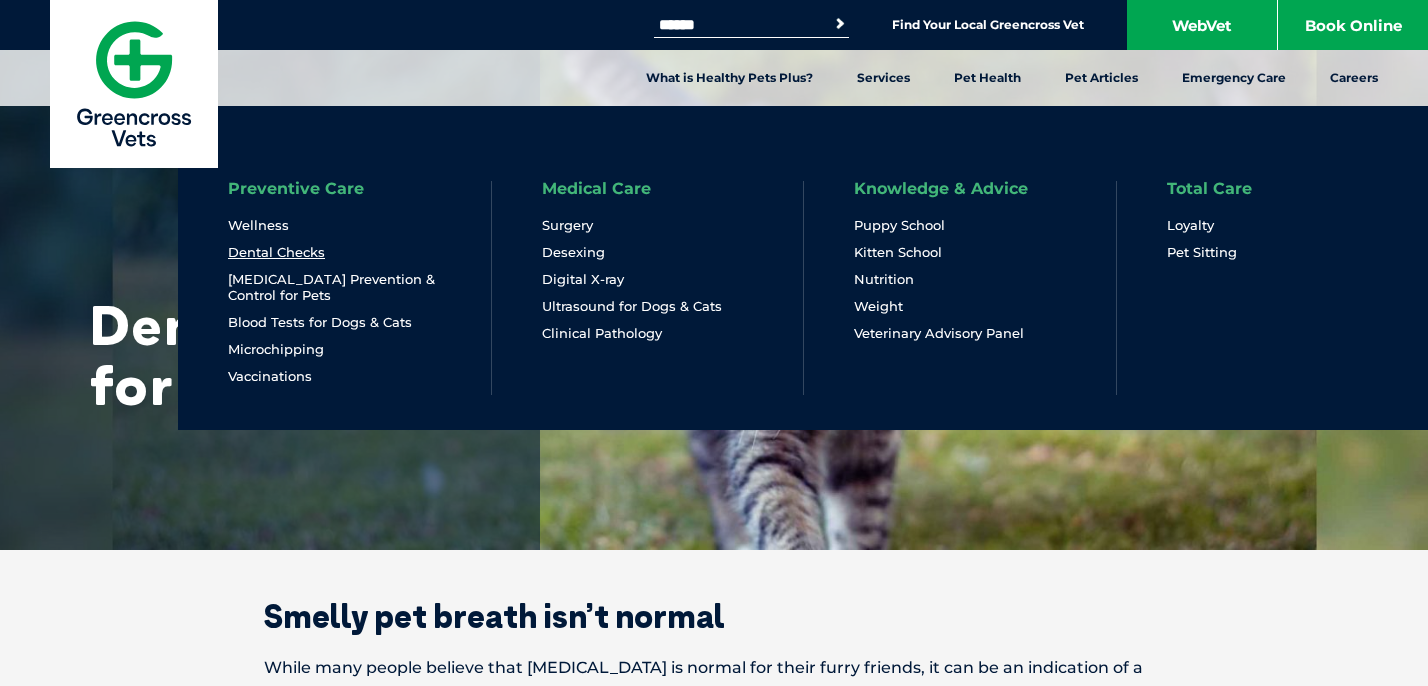click on "Dental Checks" at bounding box center (276, 252) 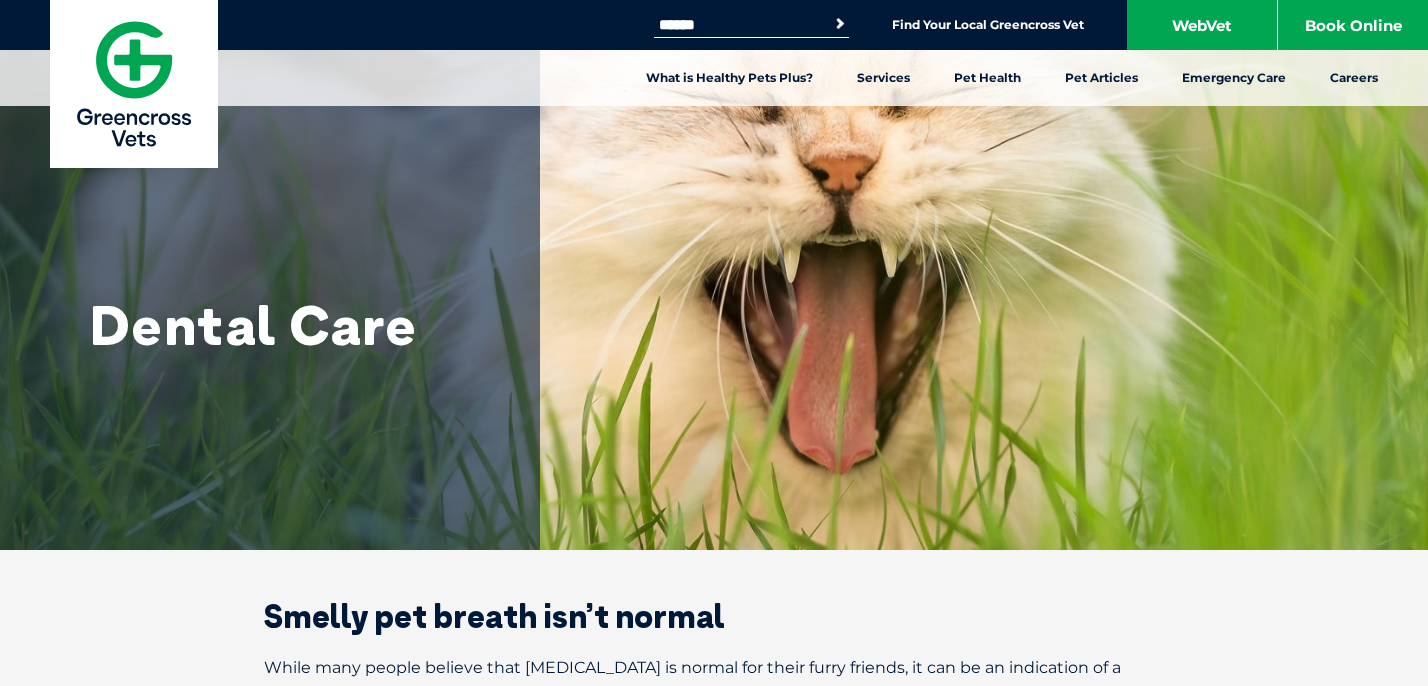 scroll, scrollTop: 0, scrollLeft: 0, axis: both 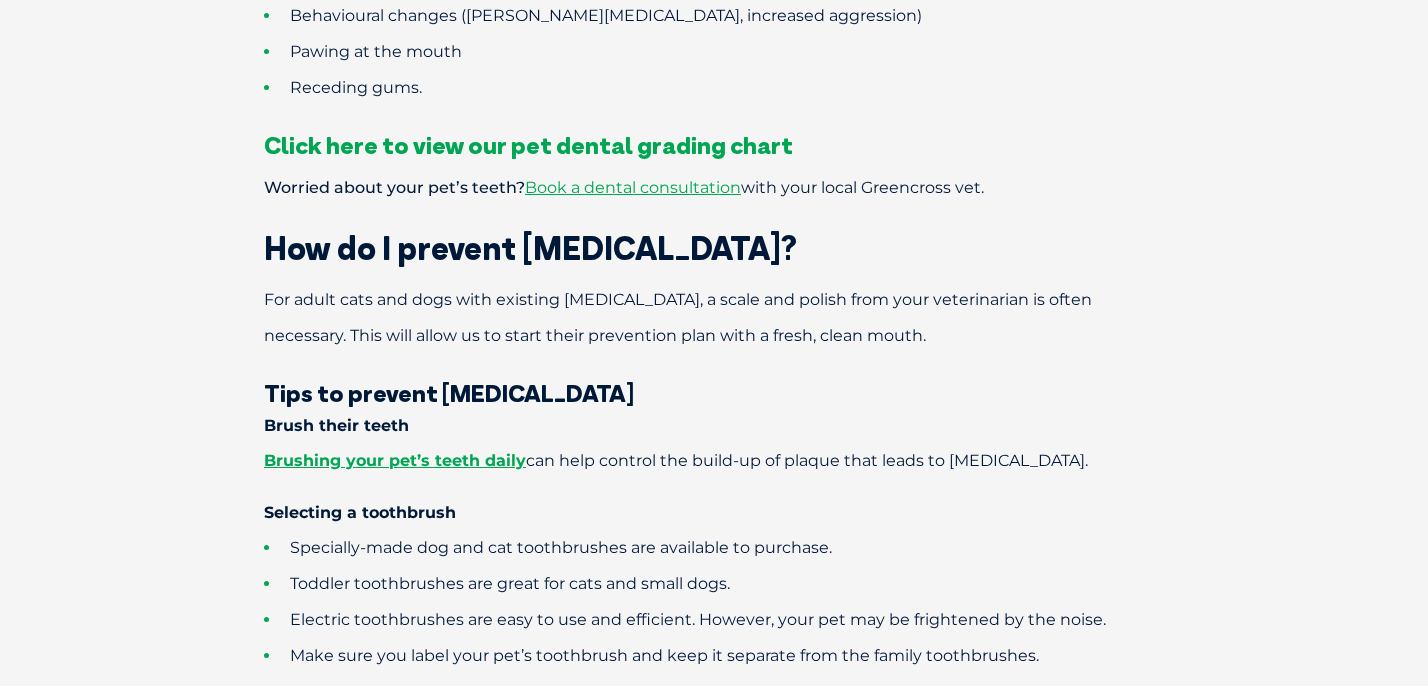 click on "Click here to view our pet dental grading chart" at bounding box center [528, 145] 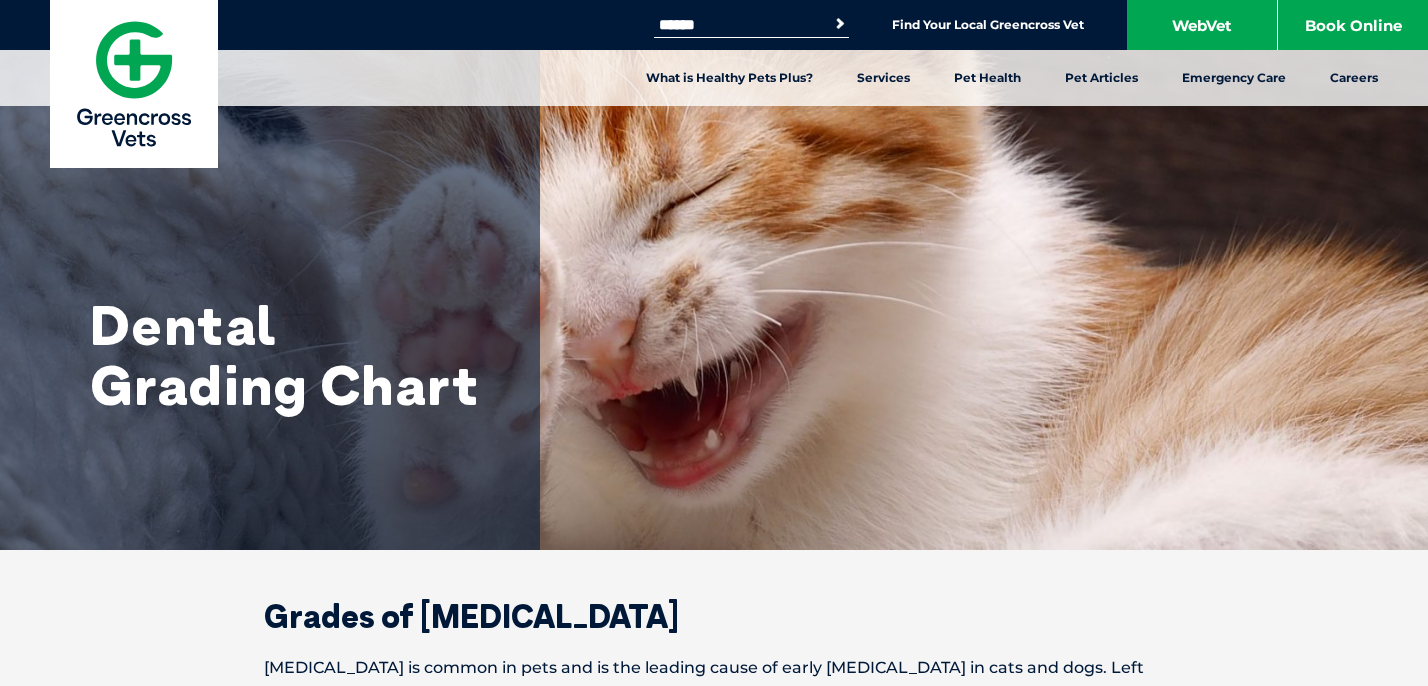 scroll, scrollTop: 0, scrollLeft: 0, axis: both 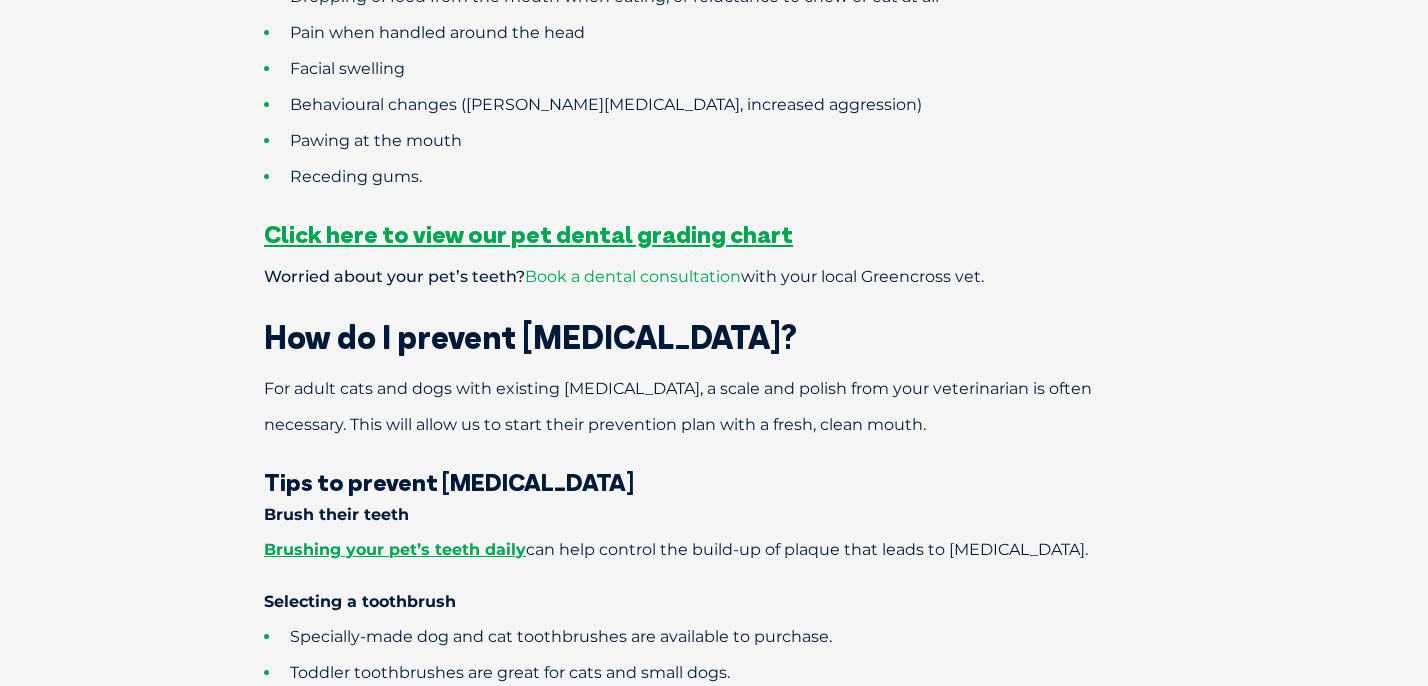 click on "Book a dental consultation" at bounding box center (633, 276) 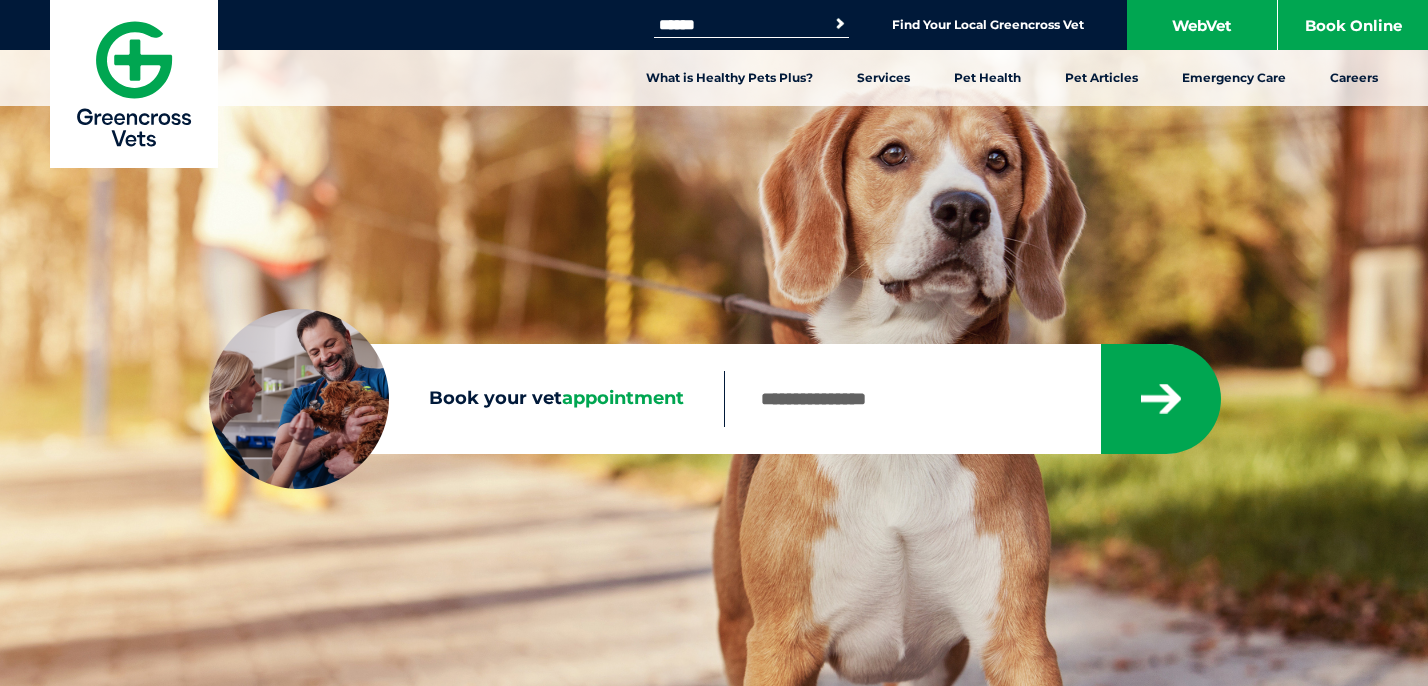 scroll, scrollTop: 0, scrollLeft: 0, axis: both 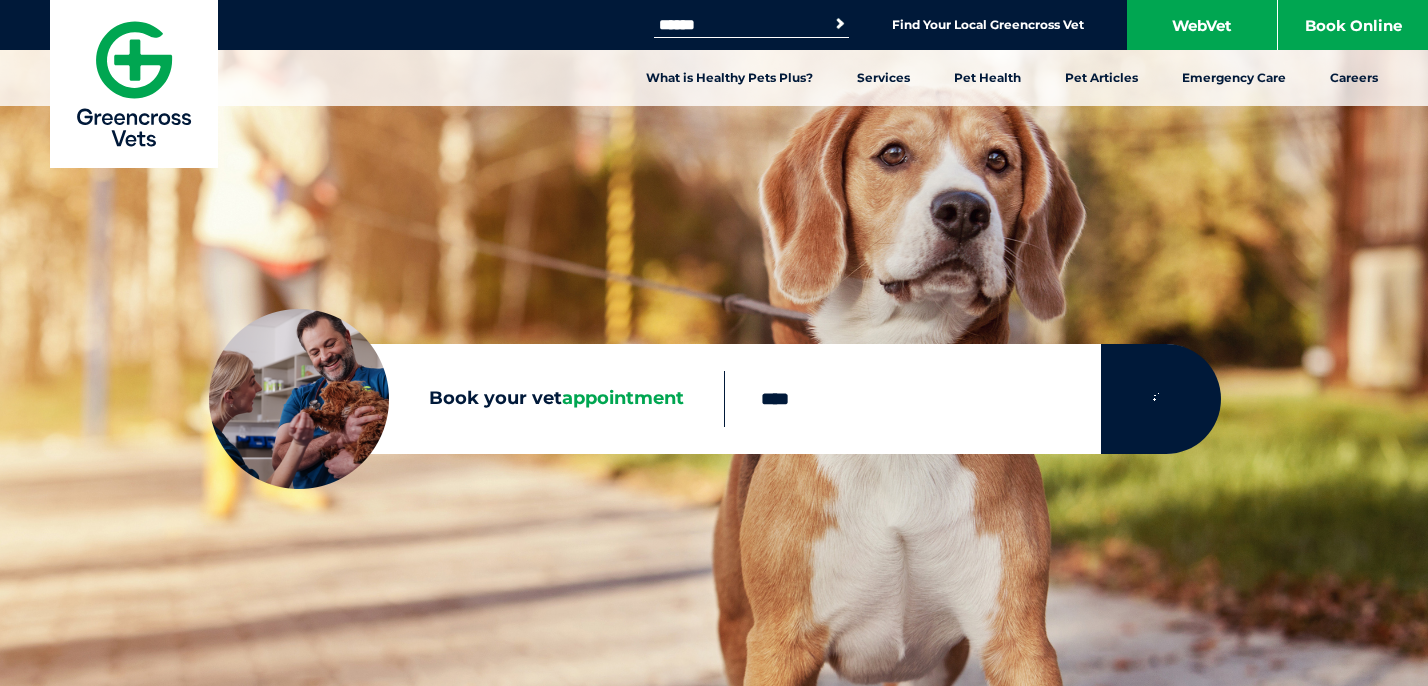 click at bounding box center (1160, 399) 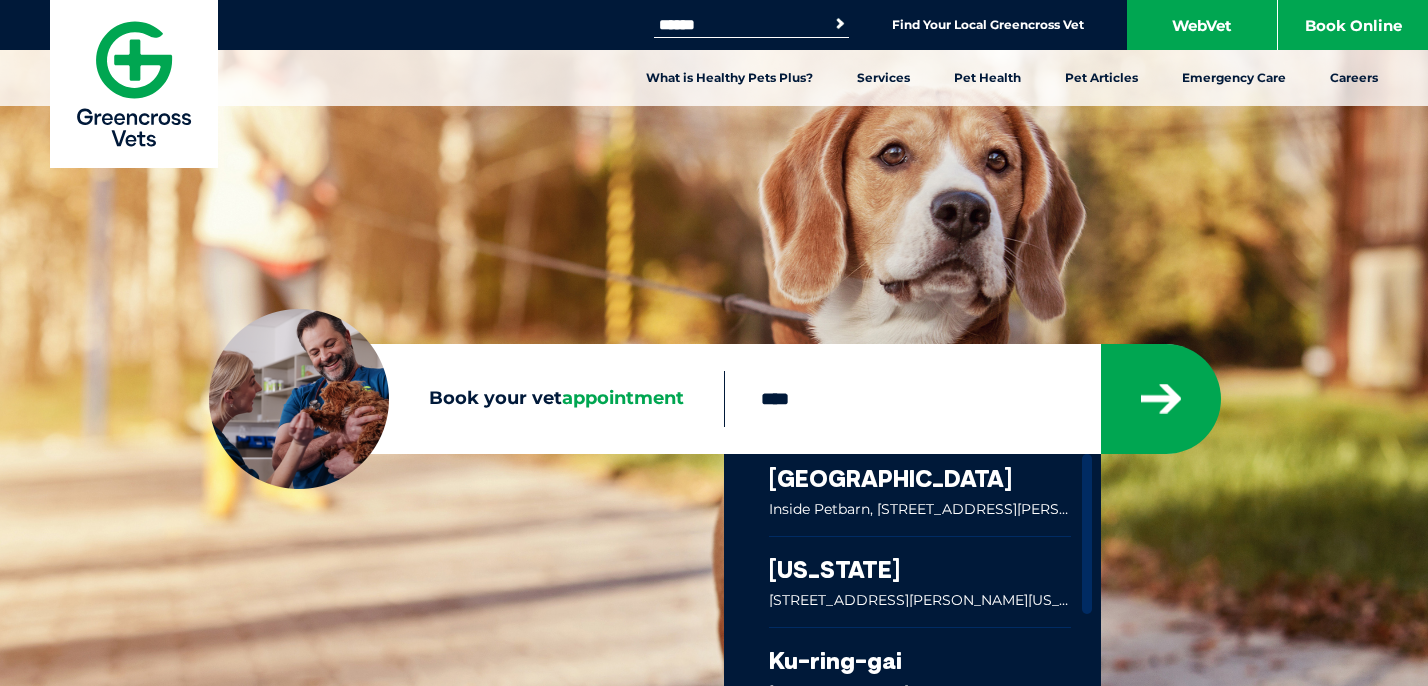 click at bounding box center [920, 495] 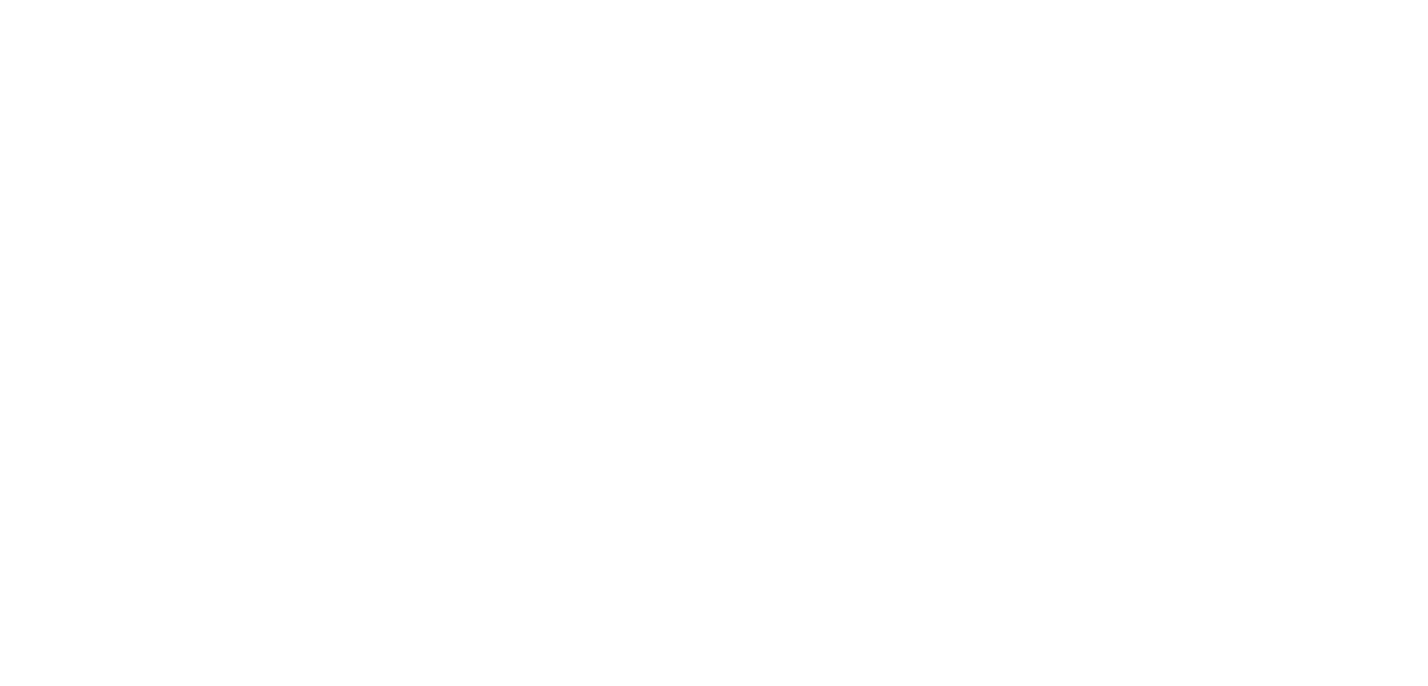 scroll, scrollTop: 0, scrollLeft: 0, axis: both 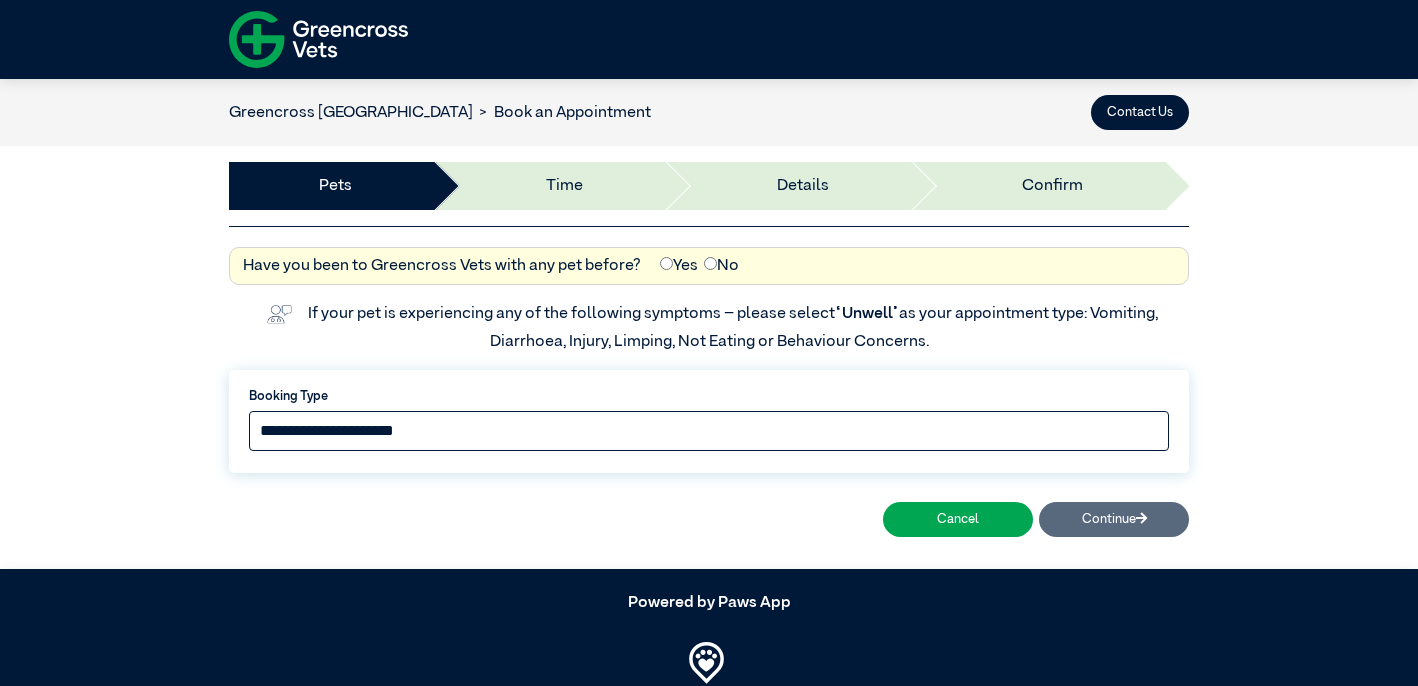 click on "**********" at bounding box center [709, 431] 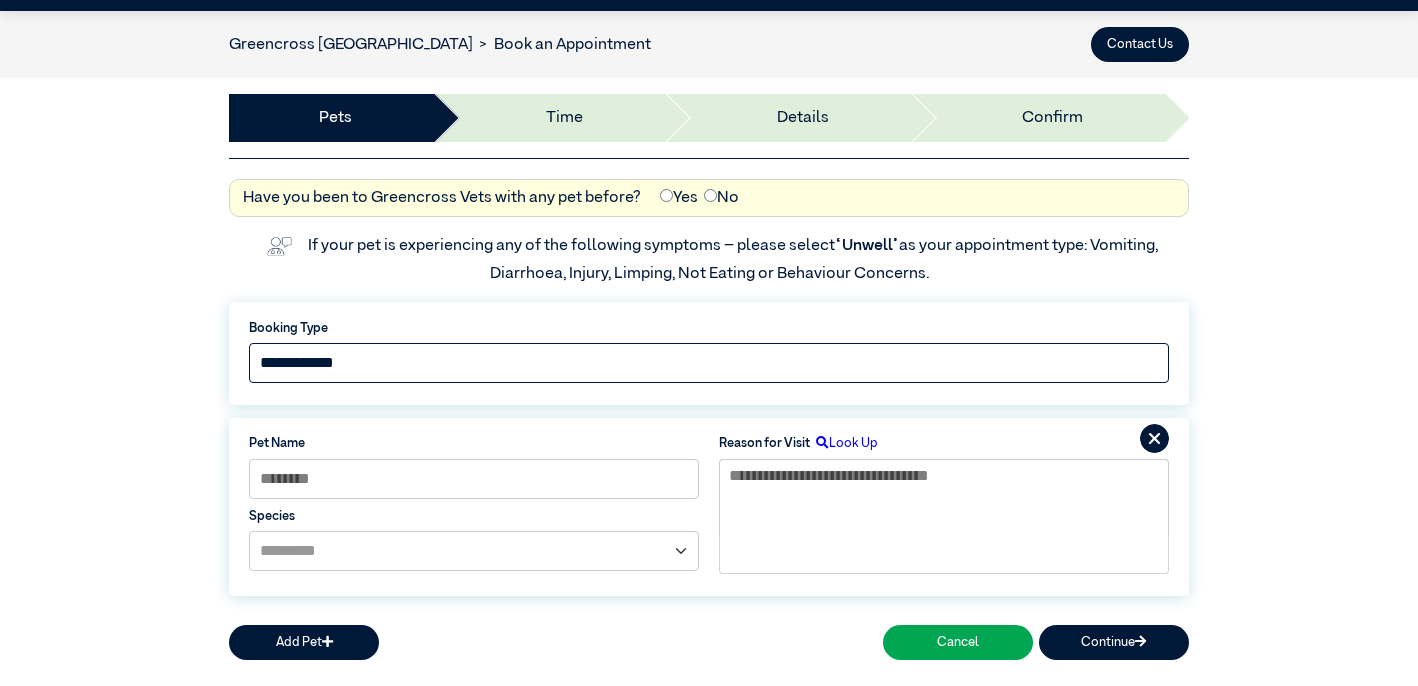 scroll, scrollTop: 0, scrollLeft: 0, axis: both 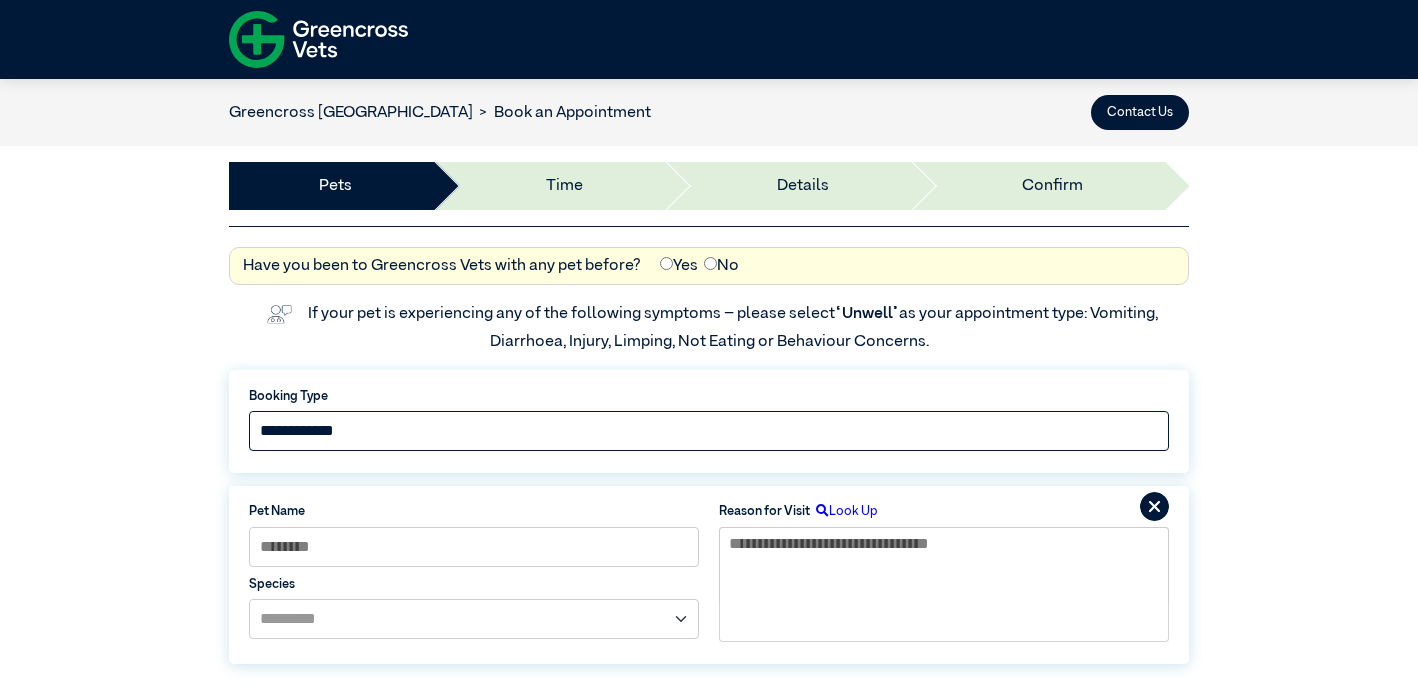 click on "**********" at bounding box center (709, 431) 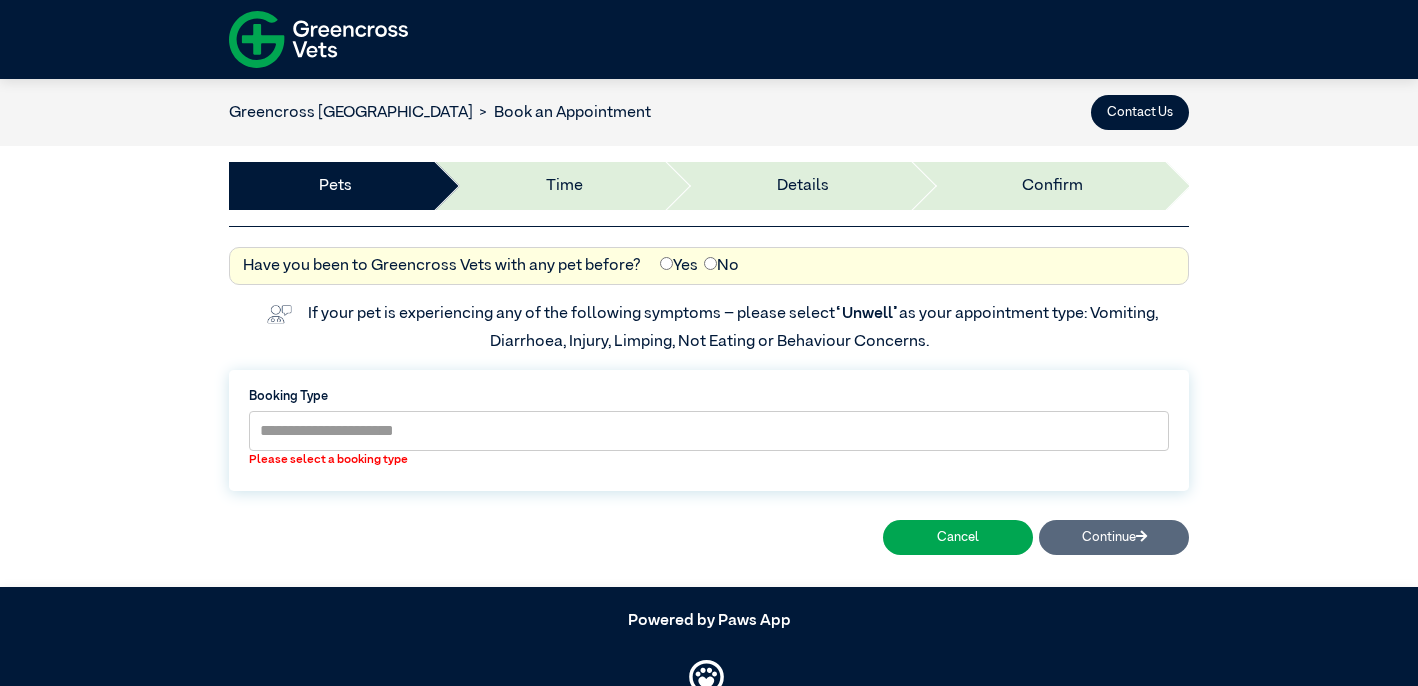 click at bounding box center [318, 39] 